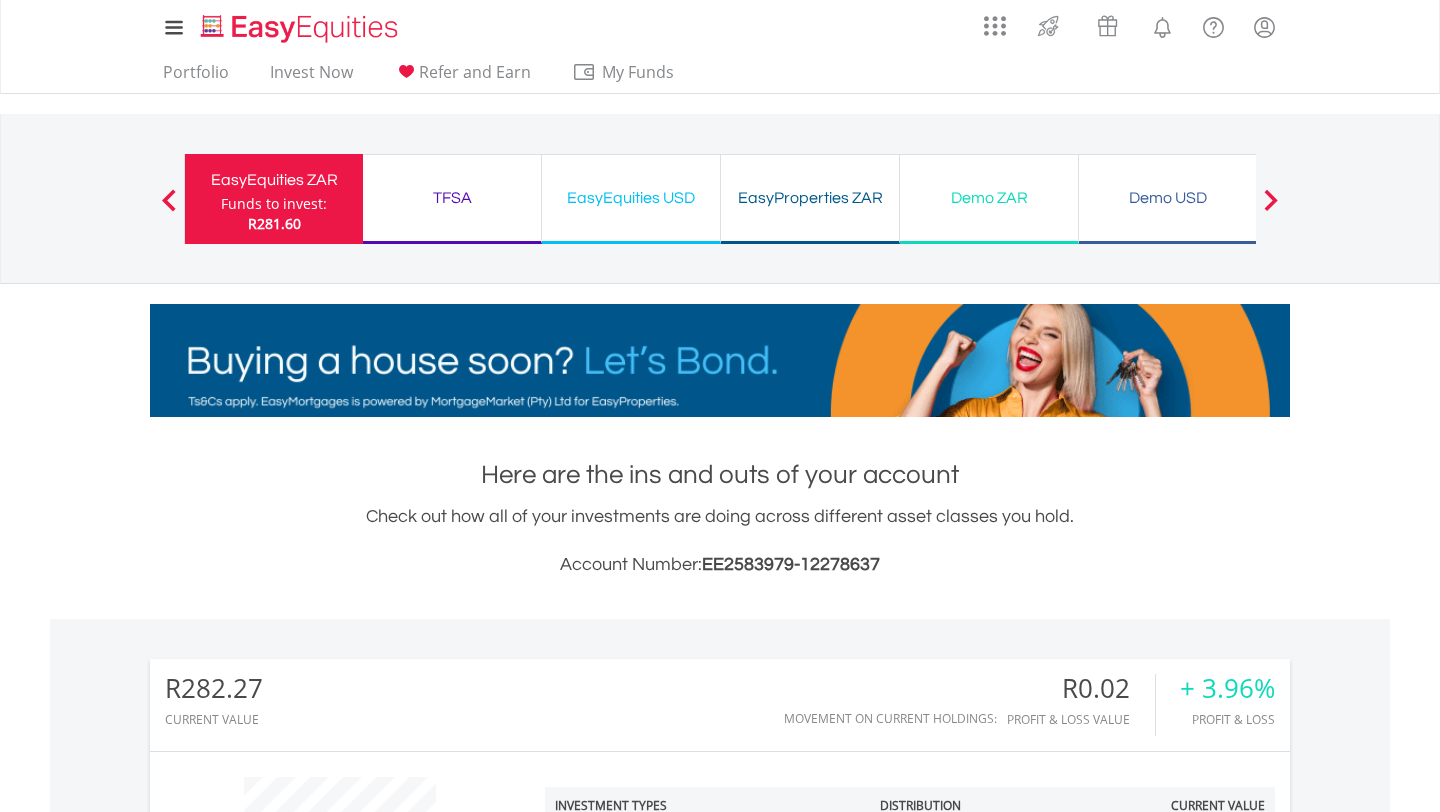 scroll, scrollTop: 1347, scrollLeft: 0, axis: vertical 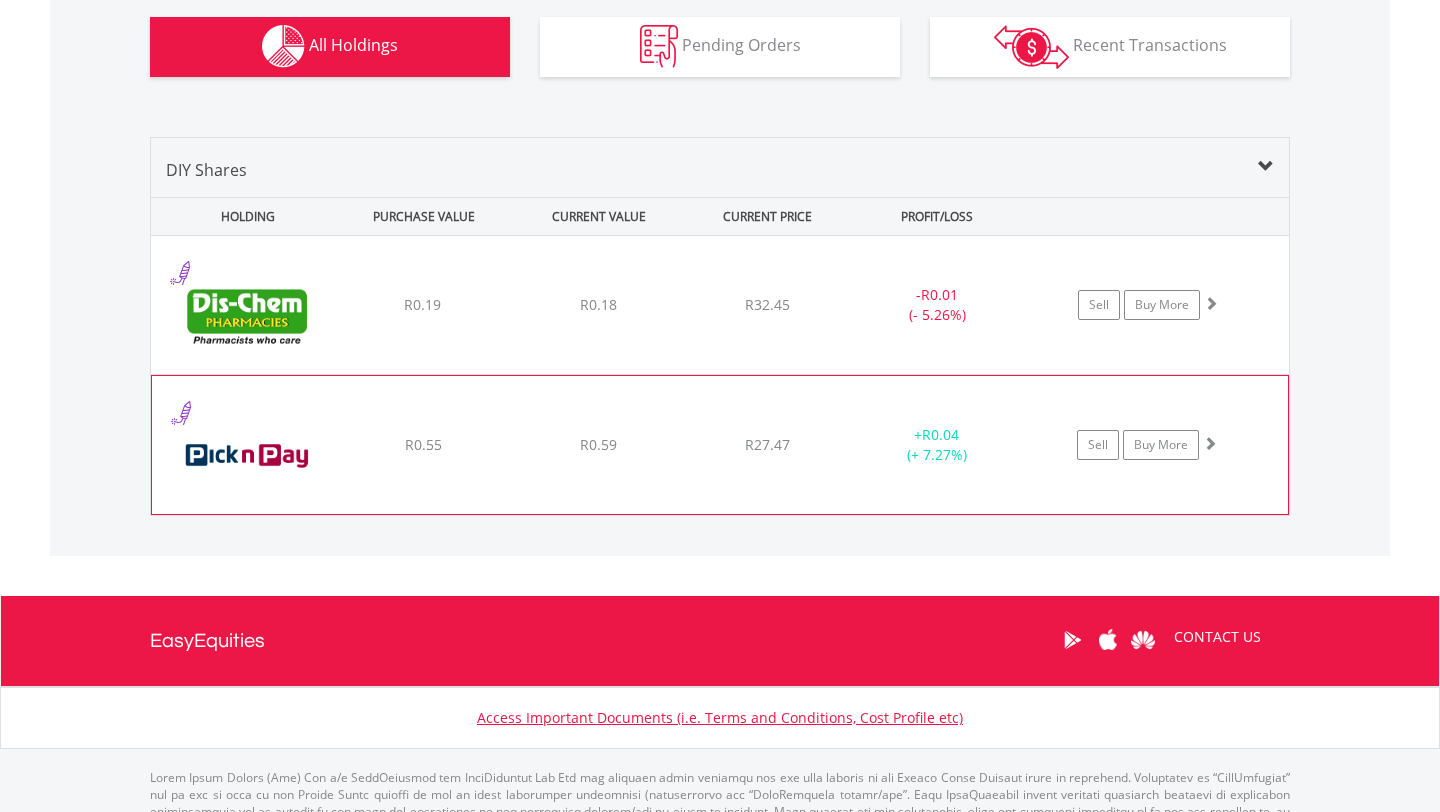click on "﻿
Pick n Pay Stores Limited
R0.55
R0.59
R27.47
+  R0.04 (+ 7.27%)
Sell
Buy More" at bounding box center [720, 305] 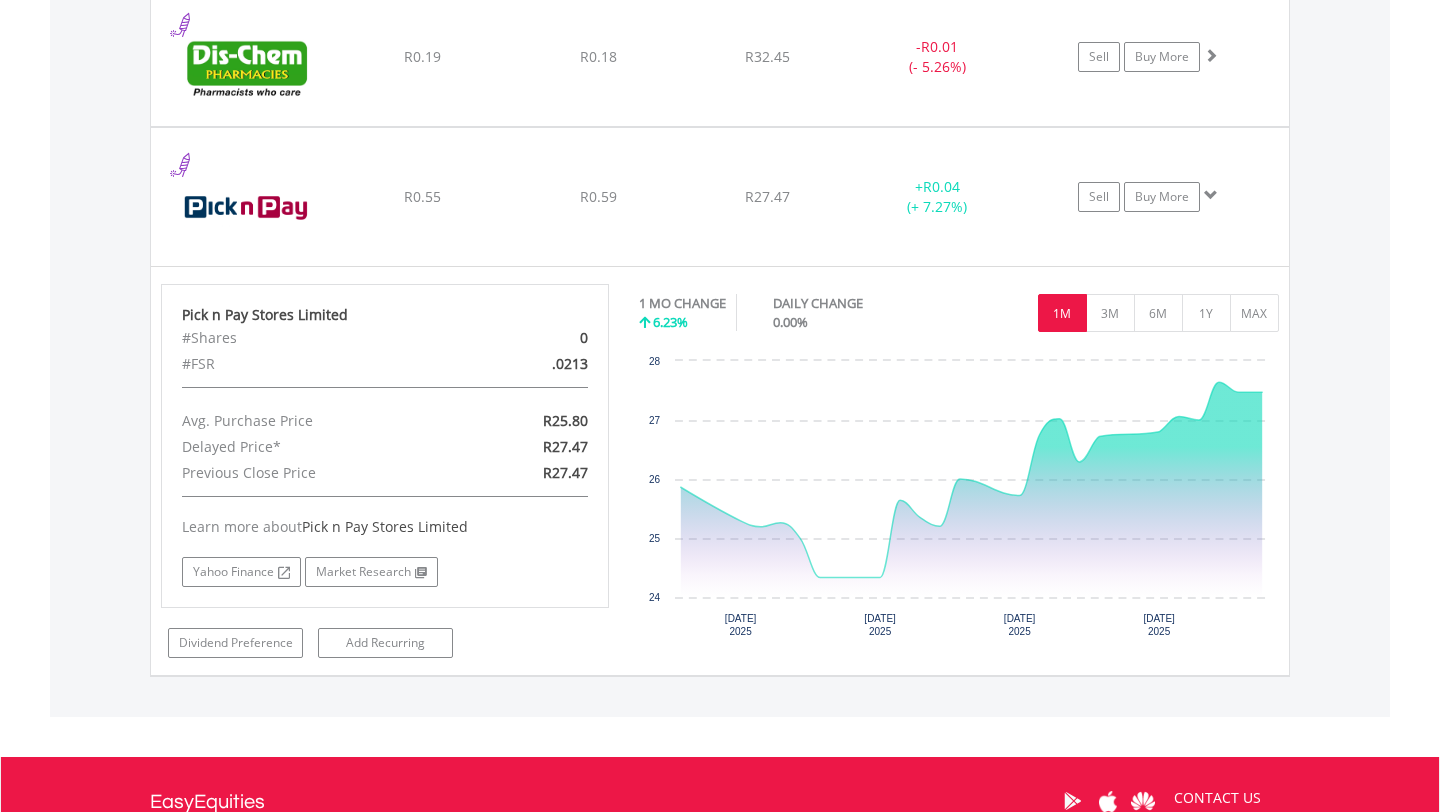 scroll, scrollTop: 1592, scrollLeft: 0, axis: vertical 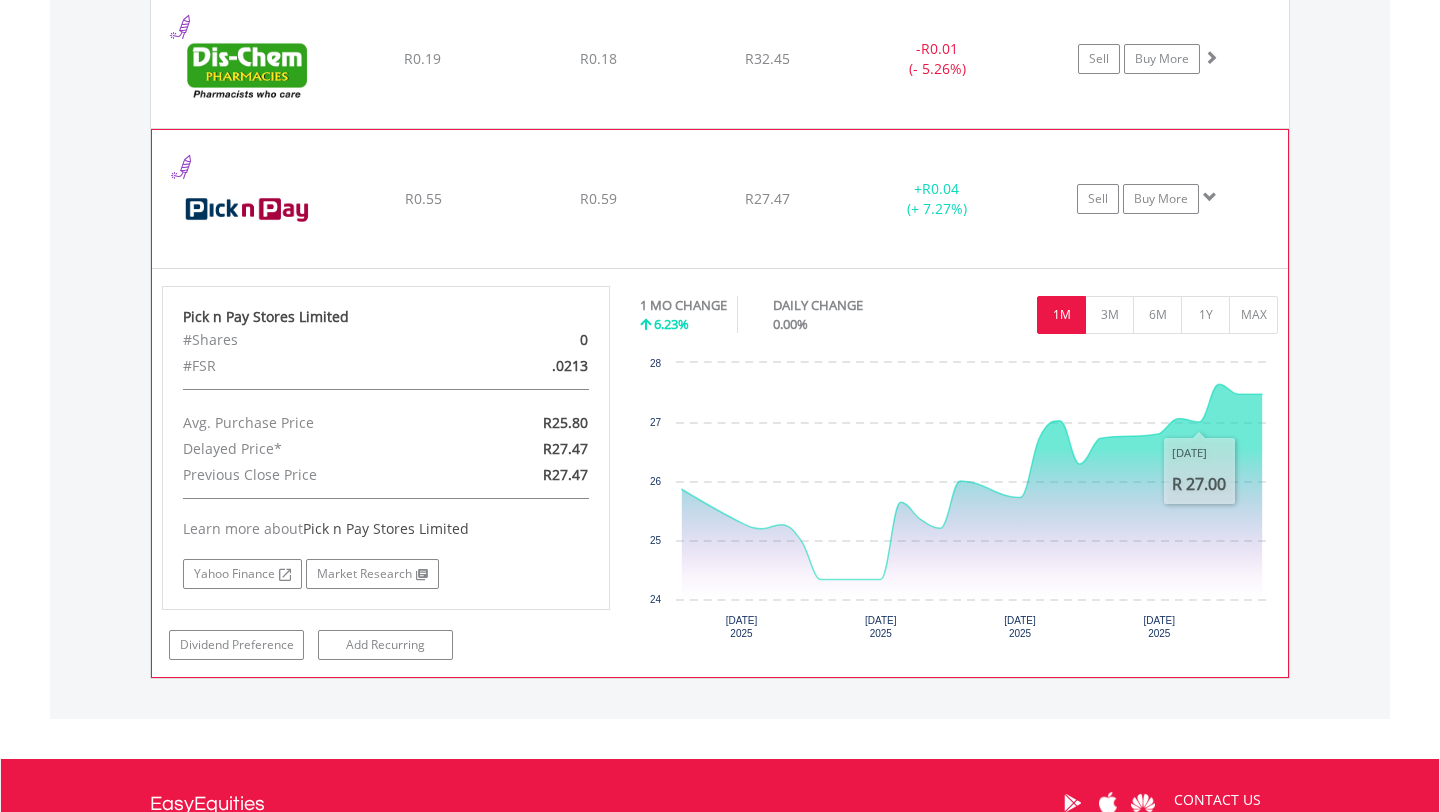click on "﻿
Pick n Pay Stores Limited
R0.55
R0.59
R27.47
+  R0.04 (+ 7.27%)
Sell
Buy More" at bounding box center [720, 59] 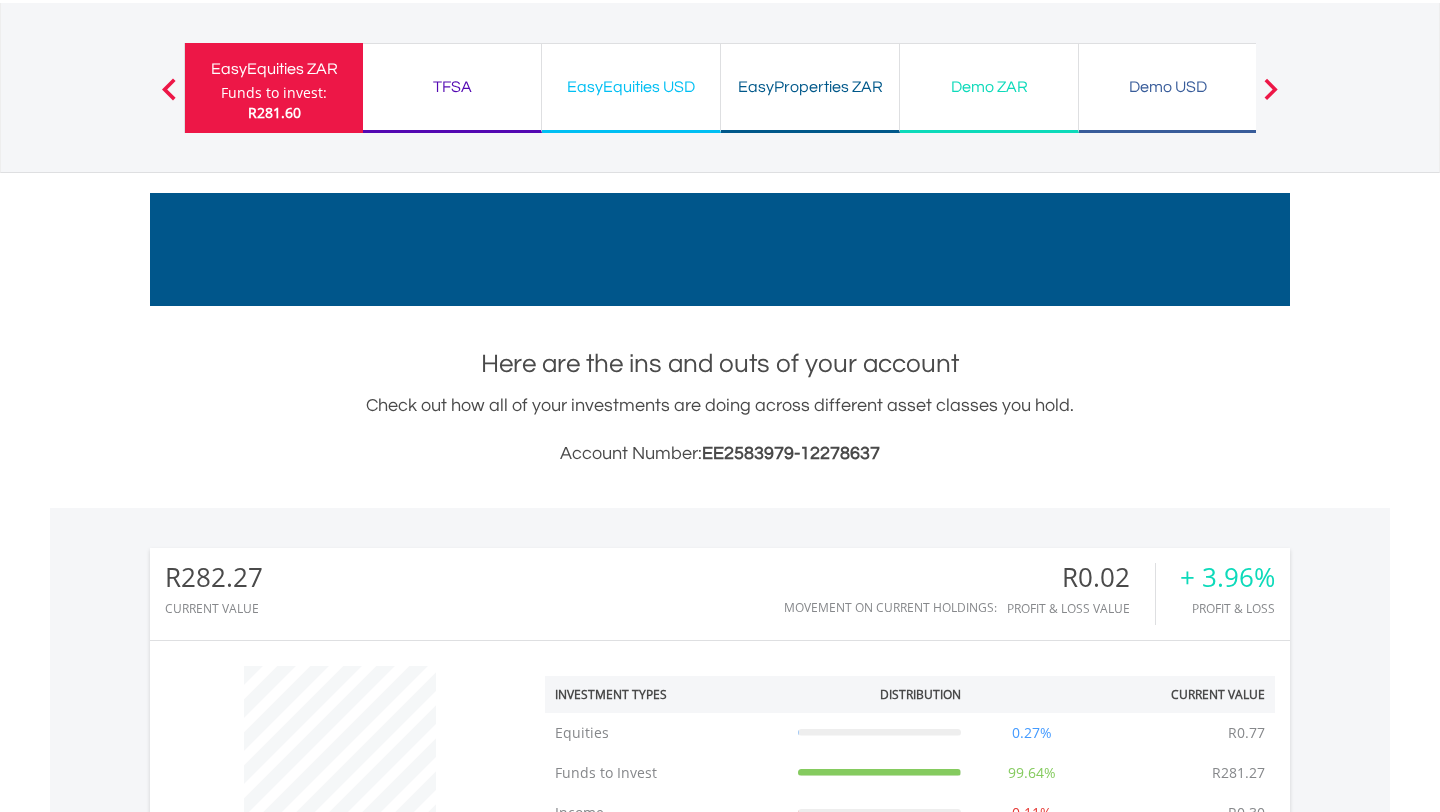 scroll, scrollTop: 107, scrollLeft: 0, axis: vertical 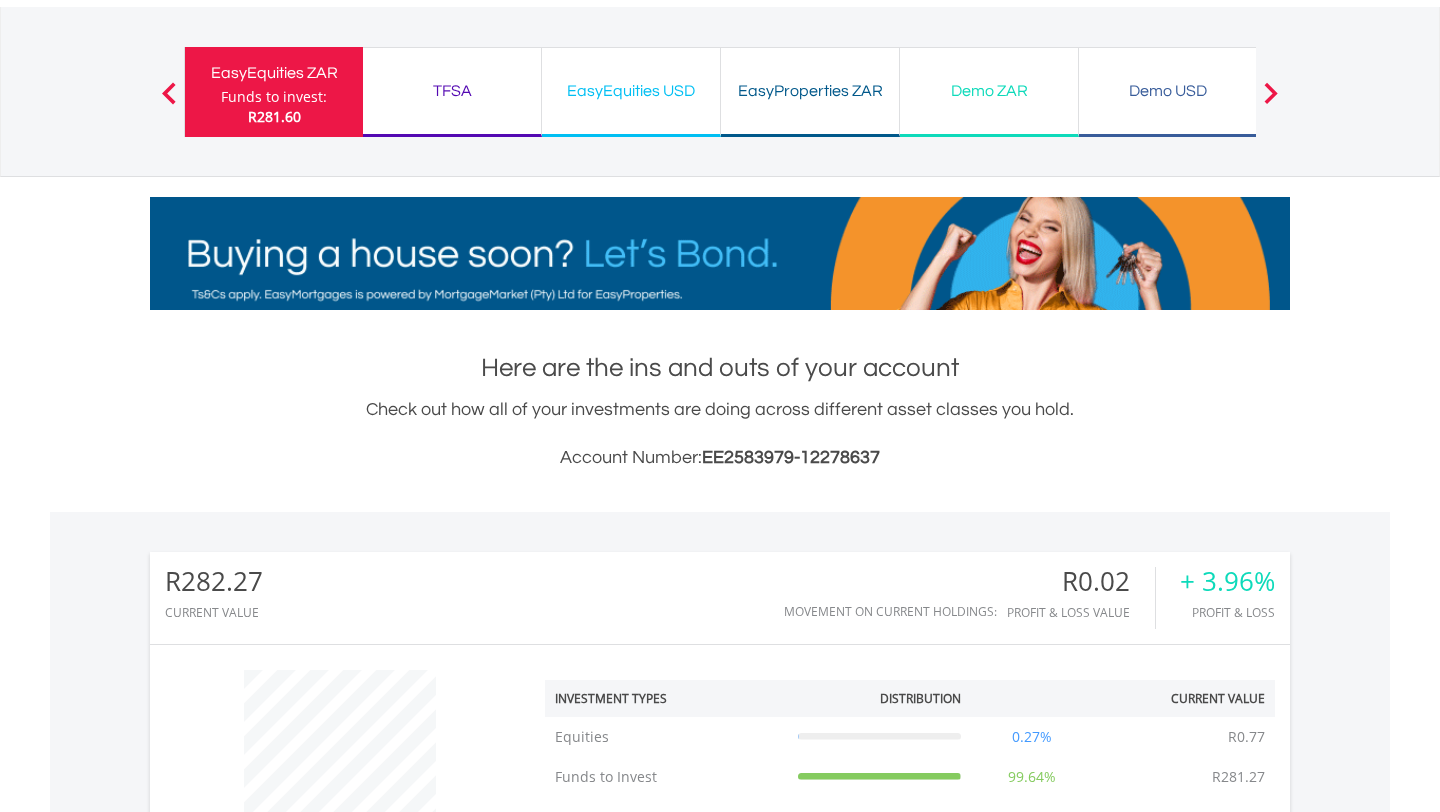 click on "TFSA" at bounding box center [452, 91] 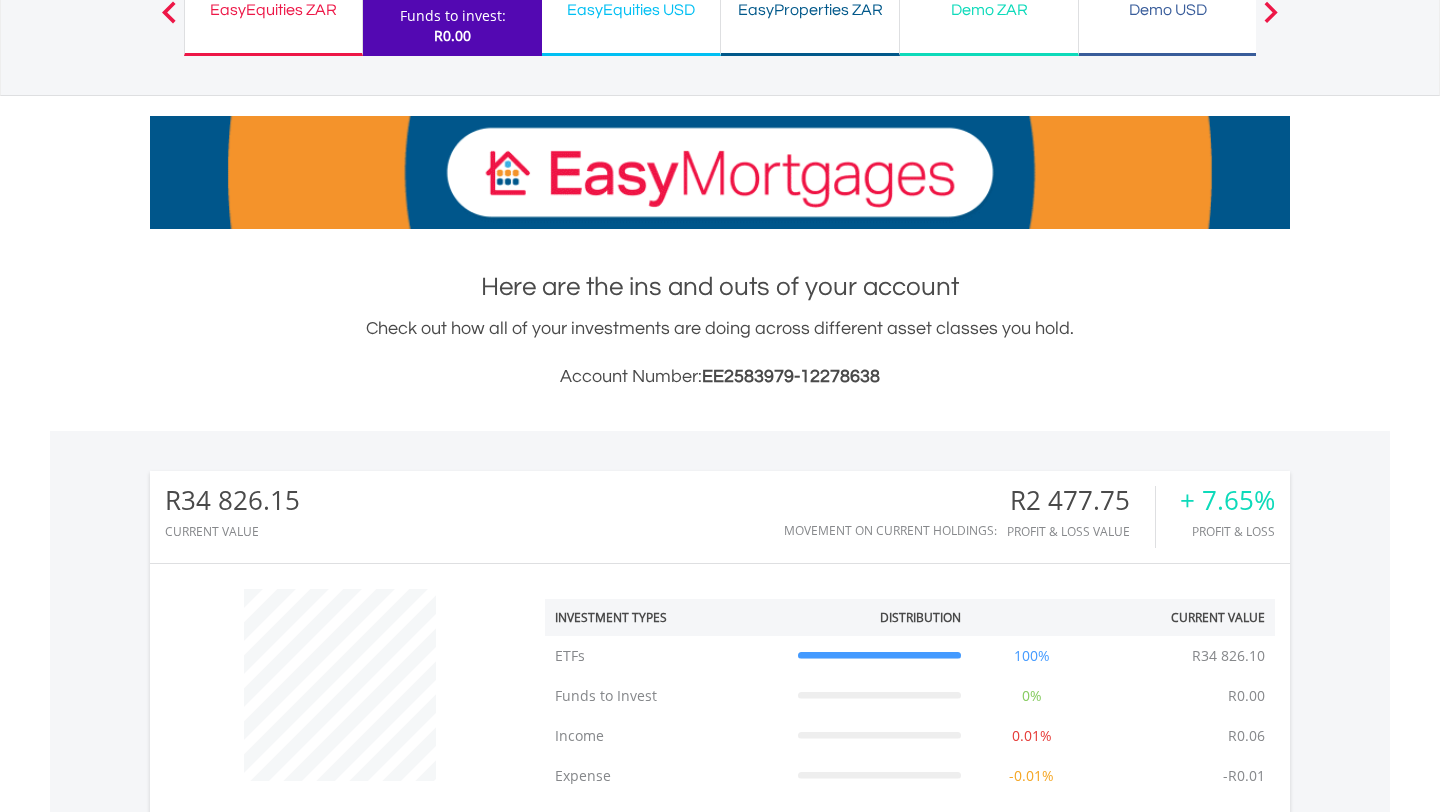 scroll, scrollTop: 0, scrollLeft: 0, axis: both 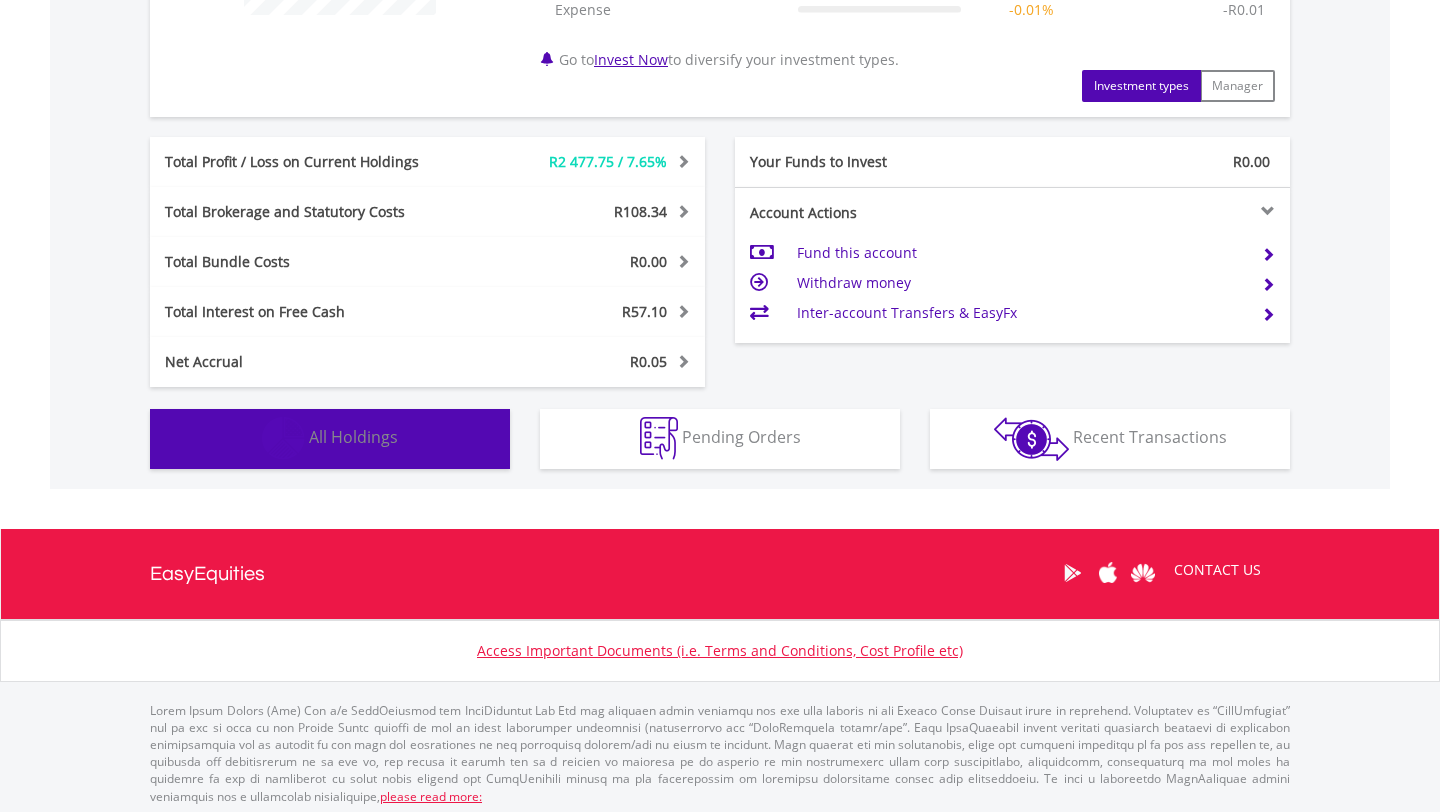 click on "Holdings
All Holdings" at bounding box center [330, 439] 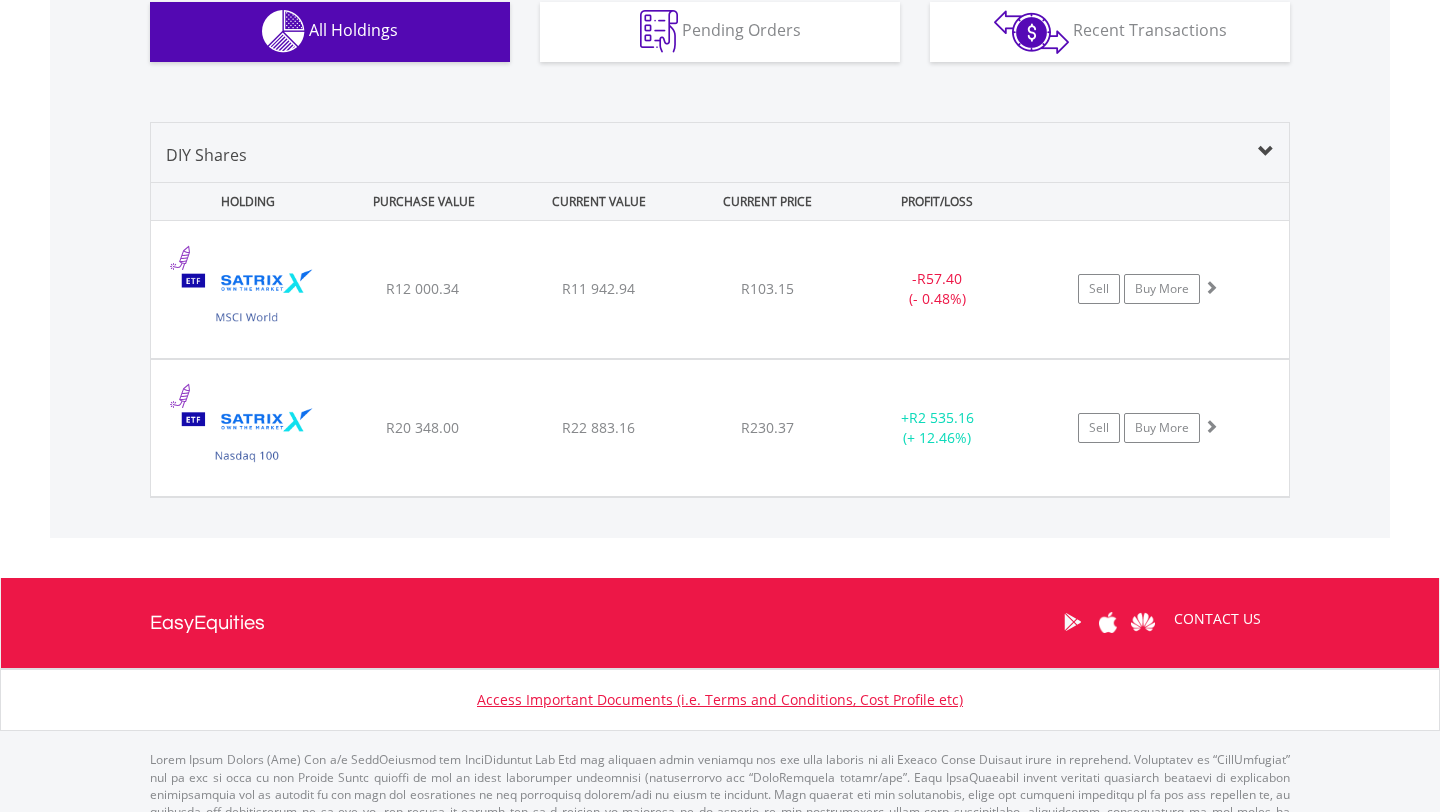 scroll, scrollTop: 1363, scrollLeft: 0, axis: vertical 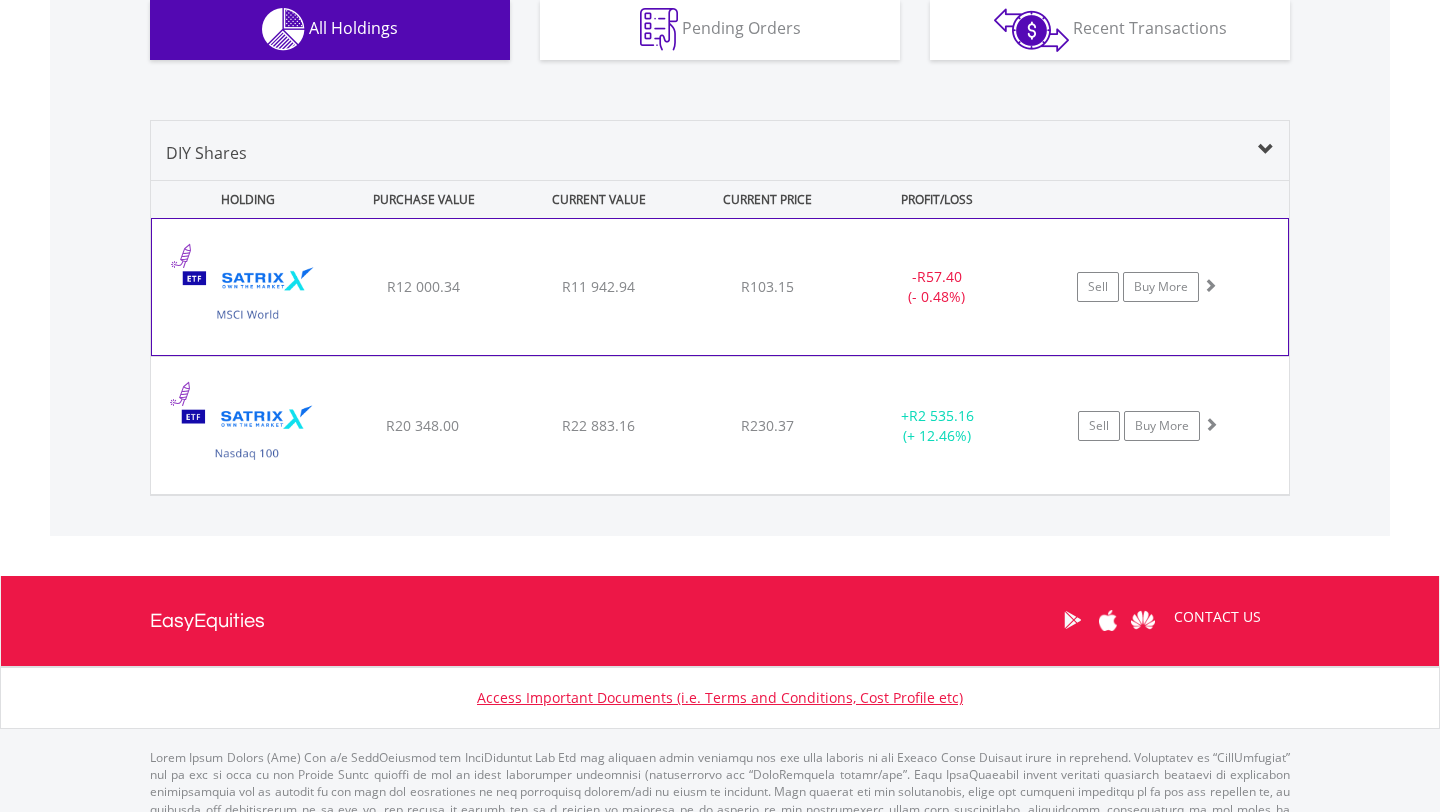 click on "﻿
Satrix MSCI World ETF
R12 000.34
R11 942.94
R103.15
-  R57.40 (- 0.48%)
Sell
Buy More" at bounding box center (720, 287) 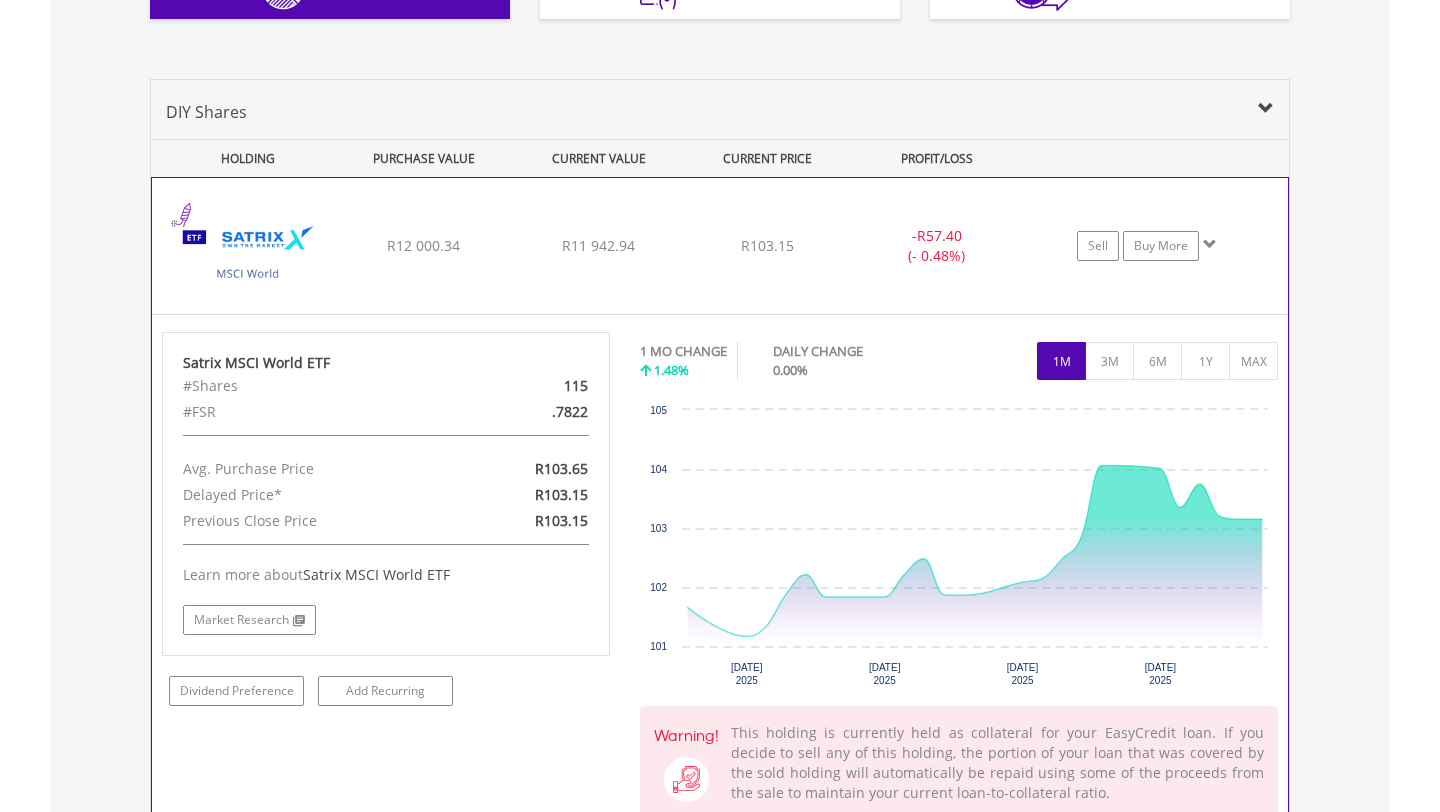 scroll, scrollTop: 1405, scrollLeft: 0, axis: vertical 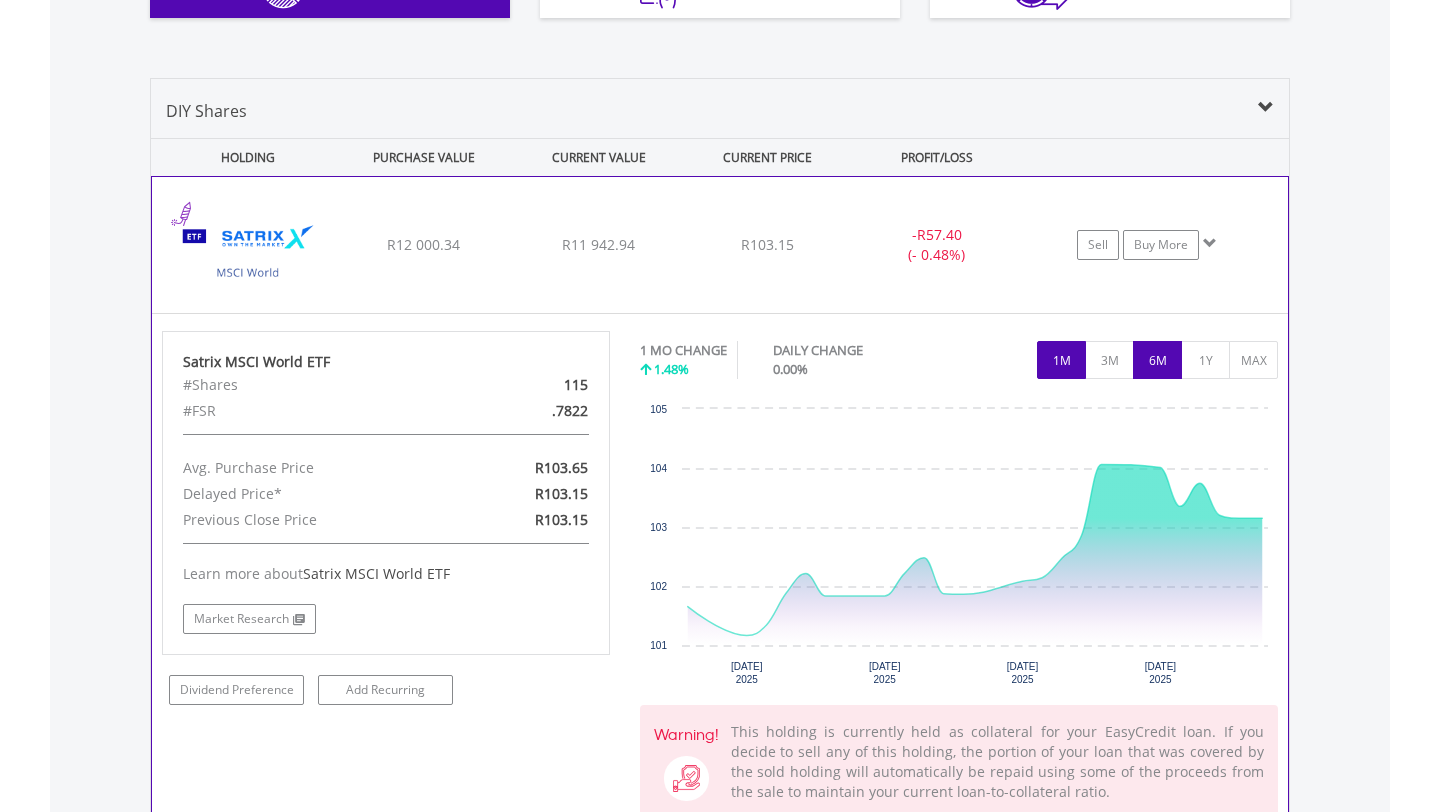 click on "6M" at bounding box center (1157, 360) 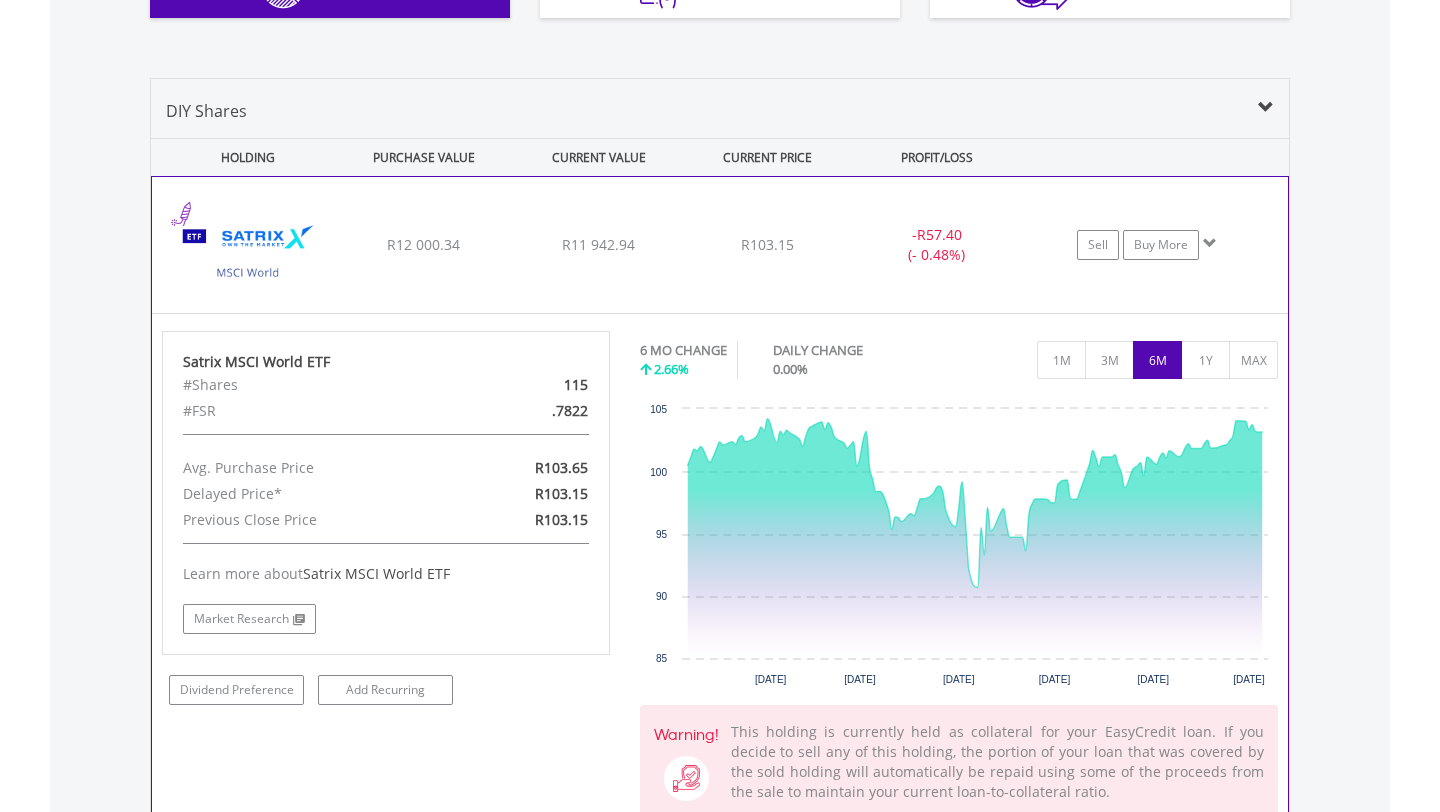 click on "R12 000.34" at bounding box center (423, 245) 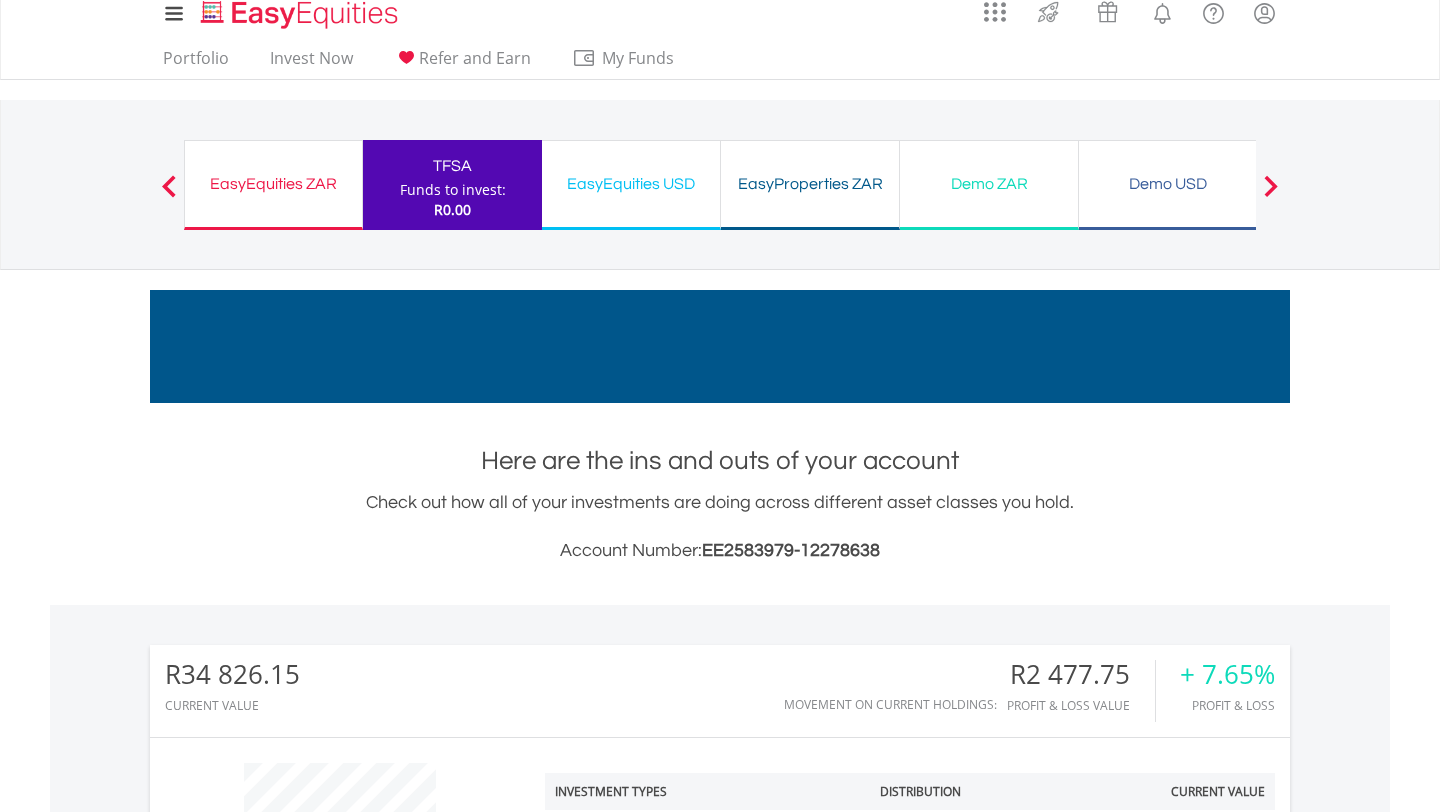 scroll, scrollTop: 9, scrollLeft: 0, axis: vertical 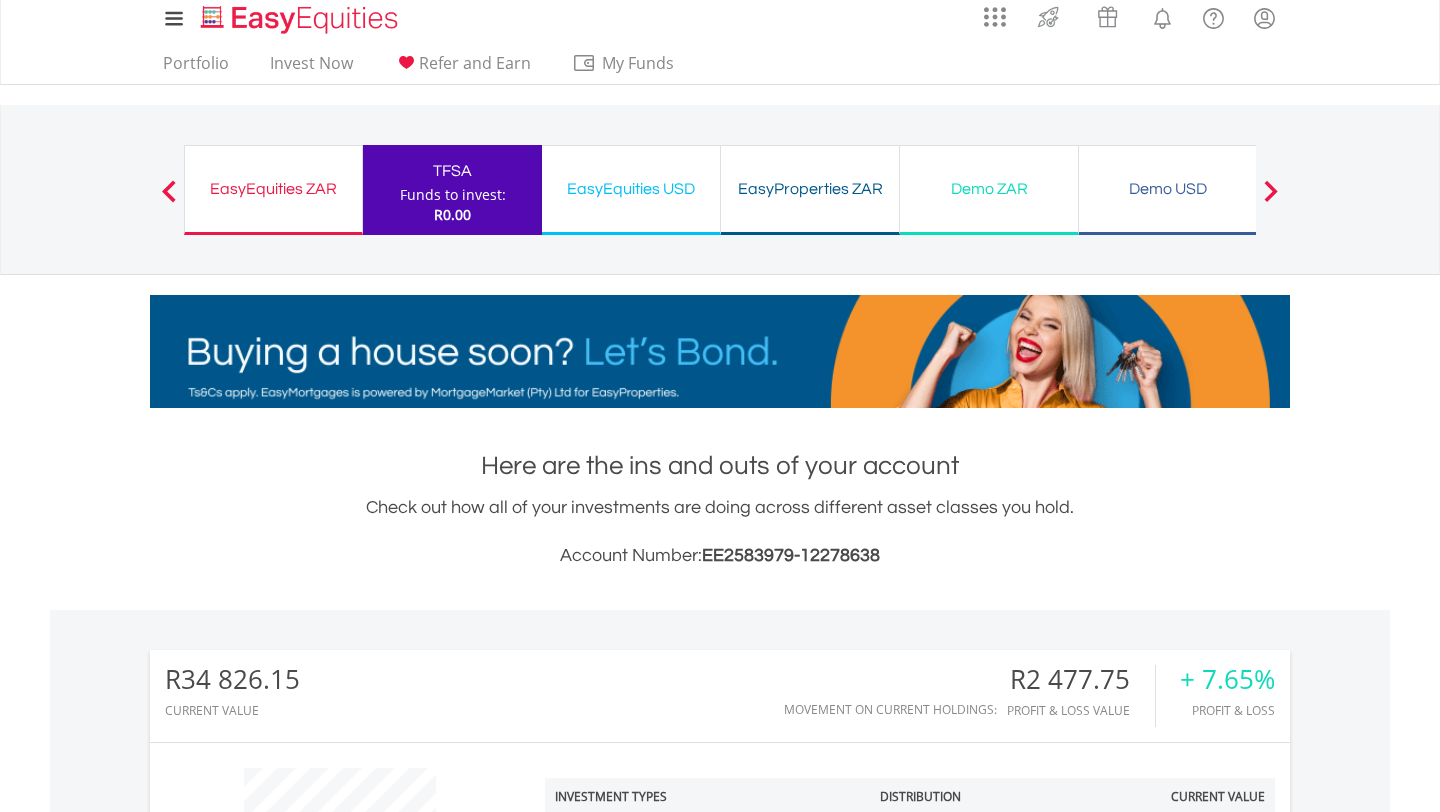 click on "EasyEquities USD" at bounding box center (631, 189) 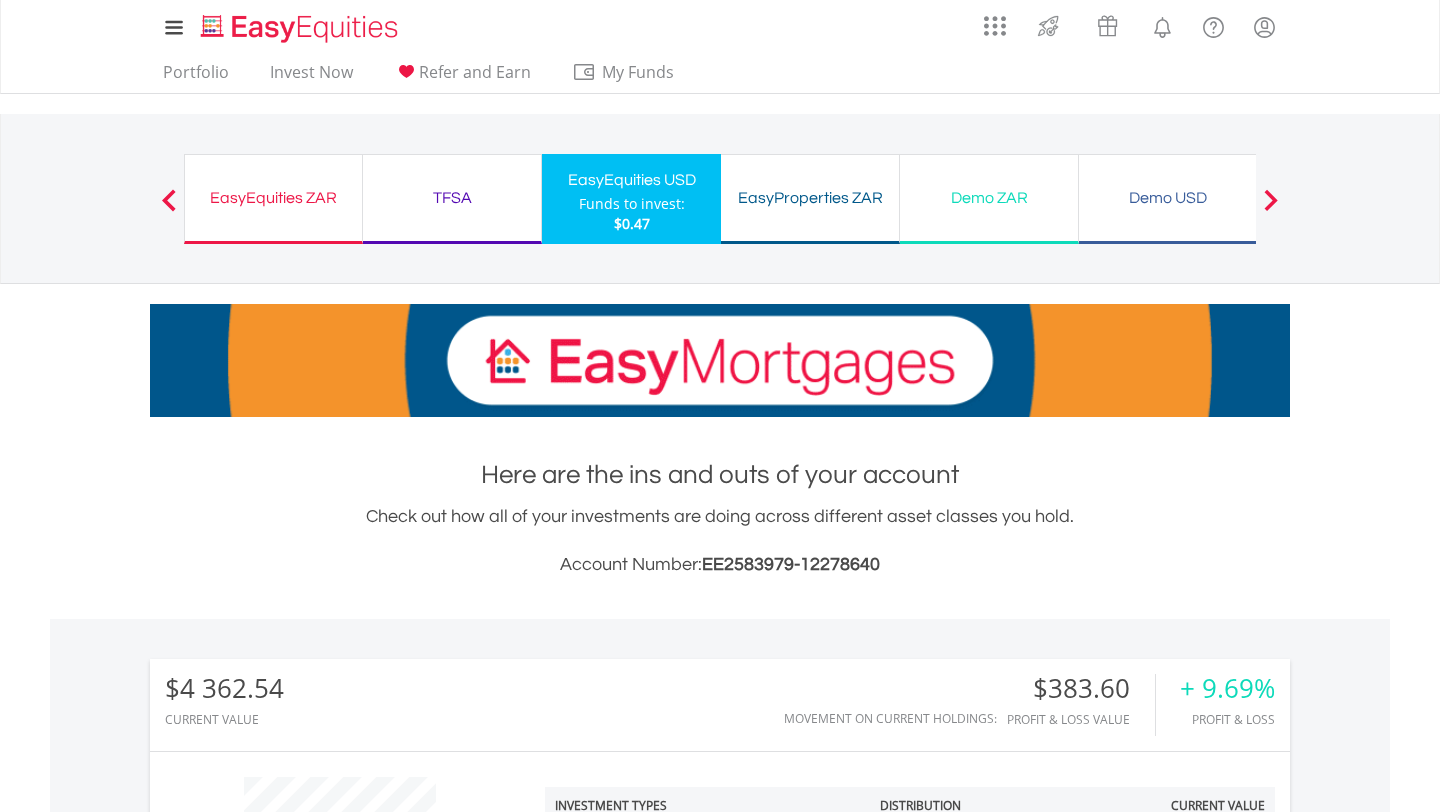 scroll, scrollTop: 0, scrollLeft: 0, axis: both 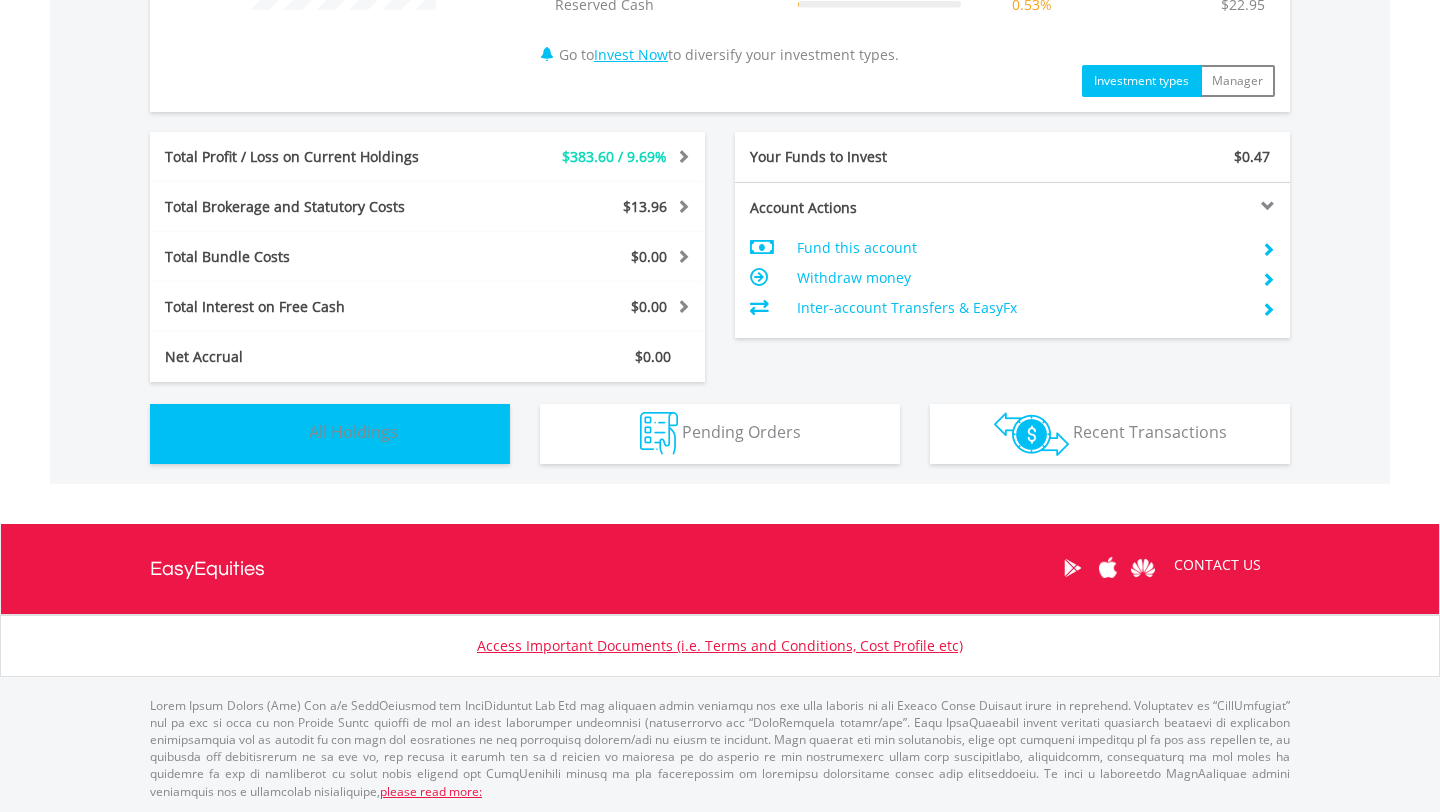 click on "Holdings
All Holdings" at bounding box center (330, 434) 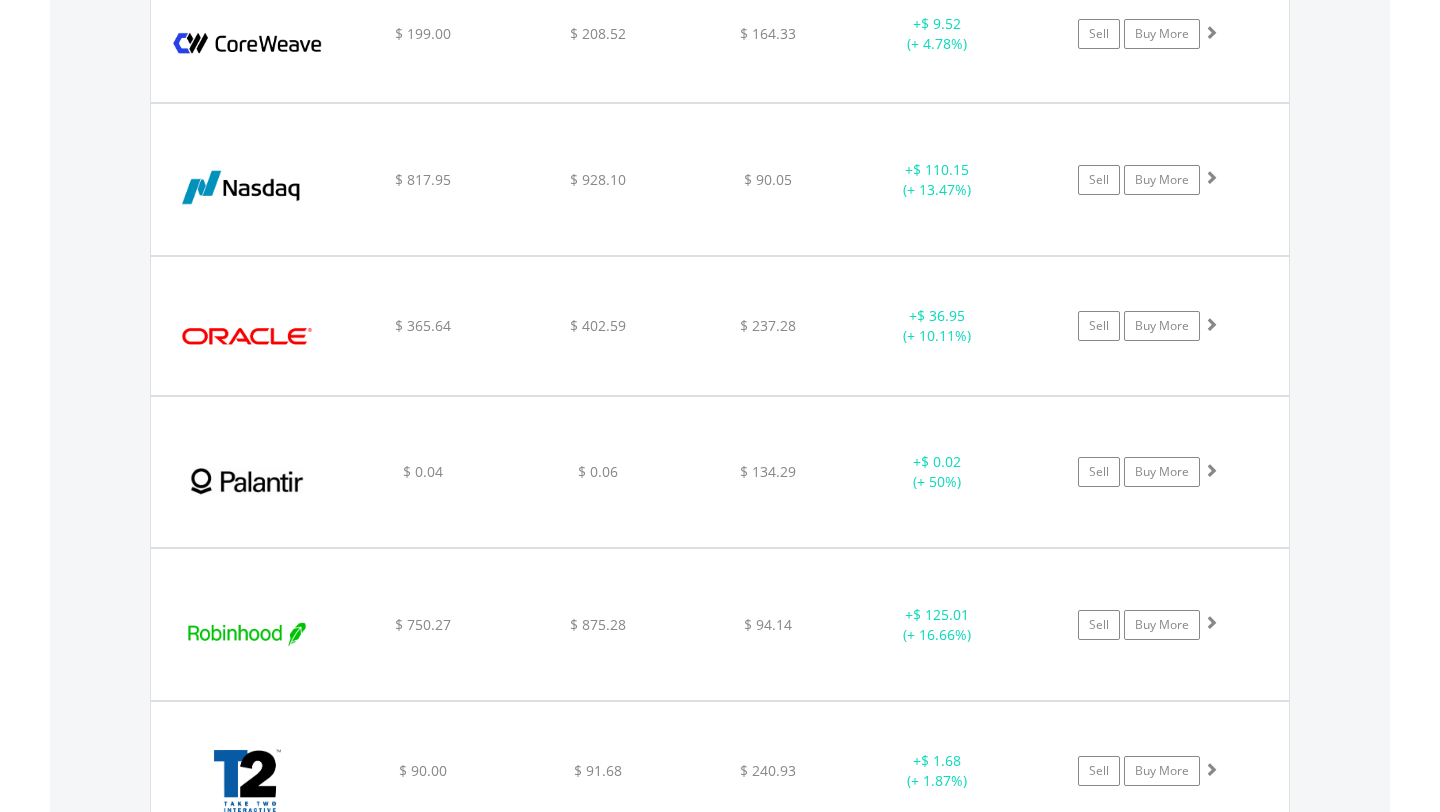 scroll, scrollTop: 2071, scrollLeft: 0, axis: vertical 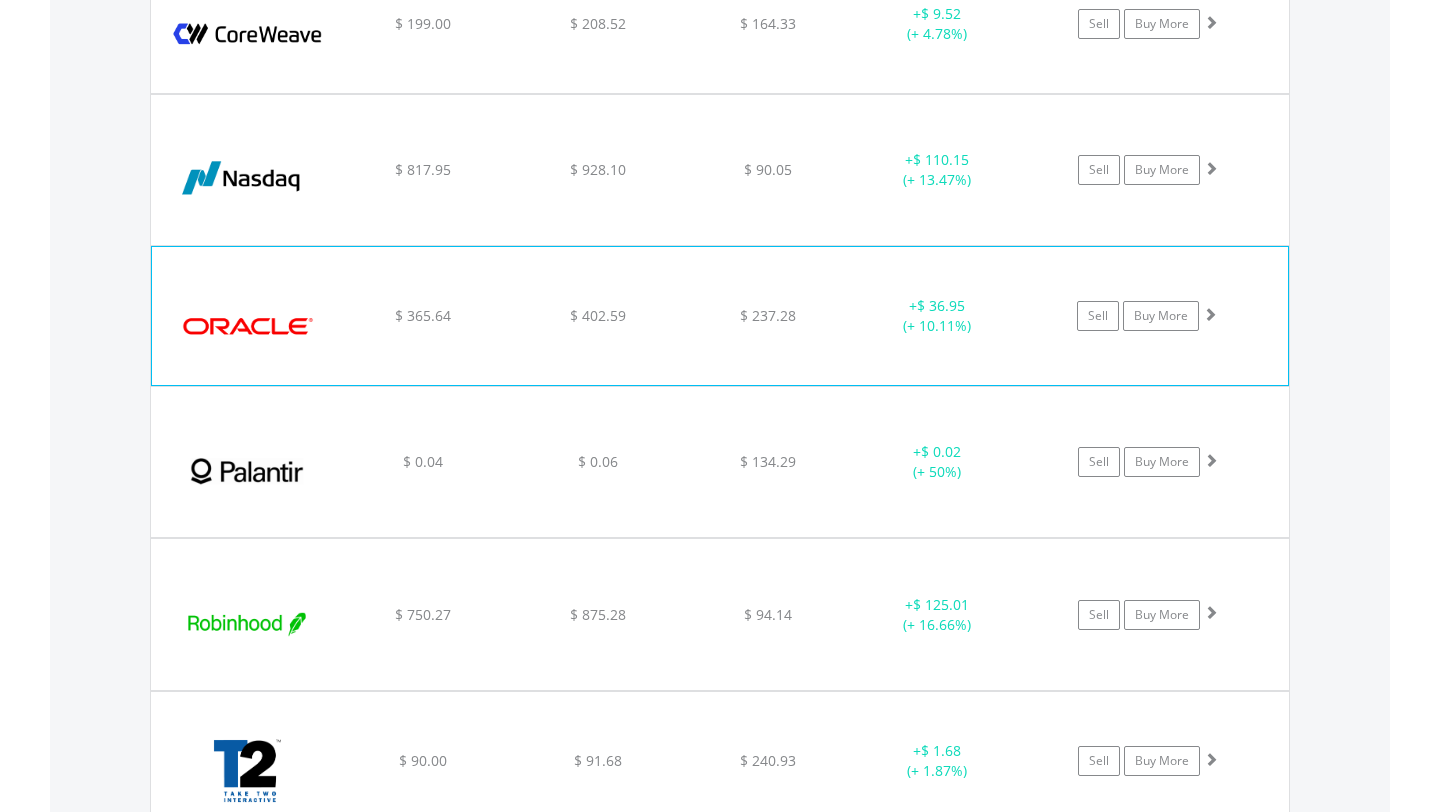click on "﻿
Oracle Corp
$ 365.64
$ 402.59
$ 237.28
+  $ 36.95 (+ 10.11%)
Sell
Buy More" at bounding box center (720, -414) 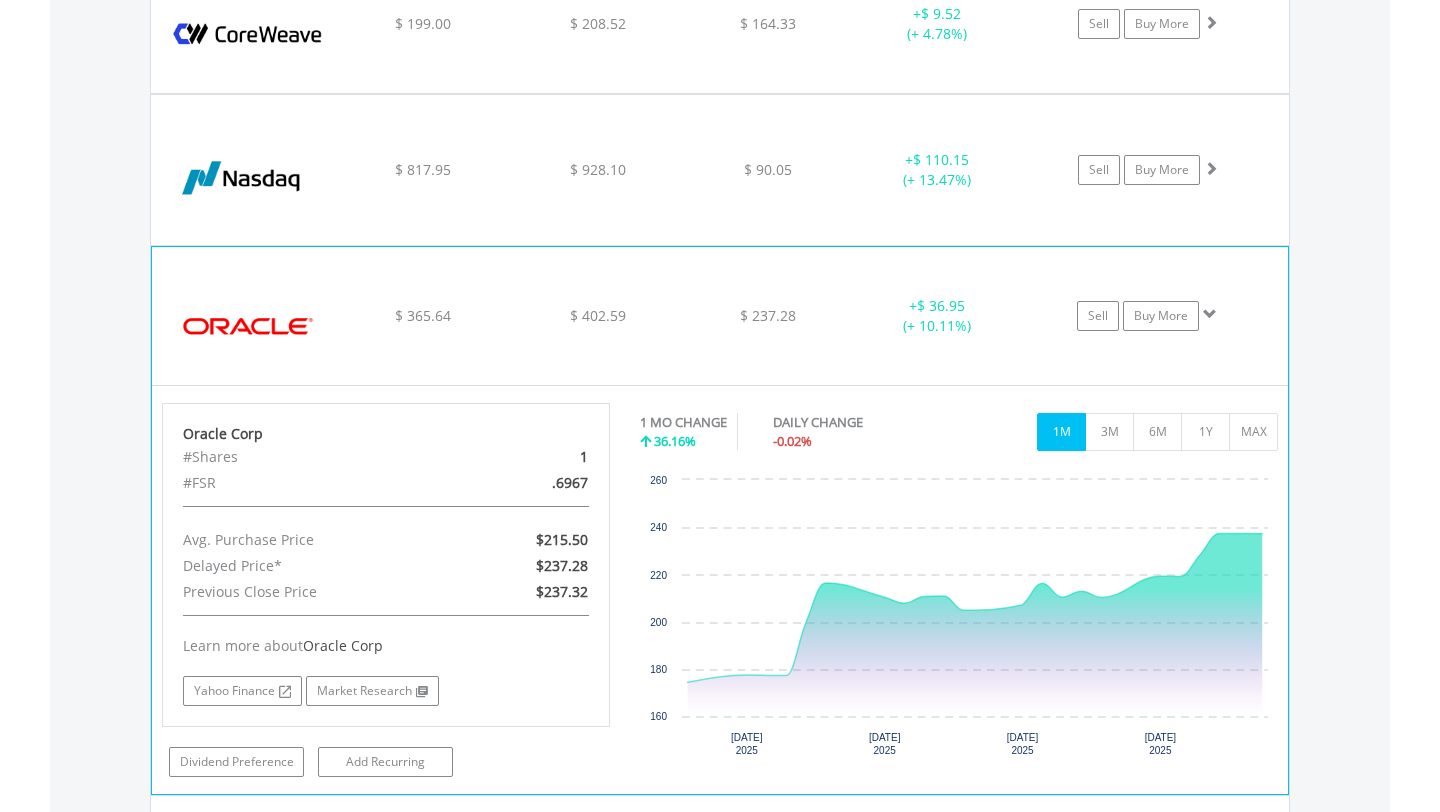 click on "﻿
Oracle Corp
$ 365.64
$ 402.59
$ 237.28
+  $ 36.95 (+ 10.11%)
Sell
Buy More" at bounding box center [720, -414] 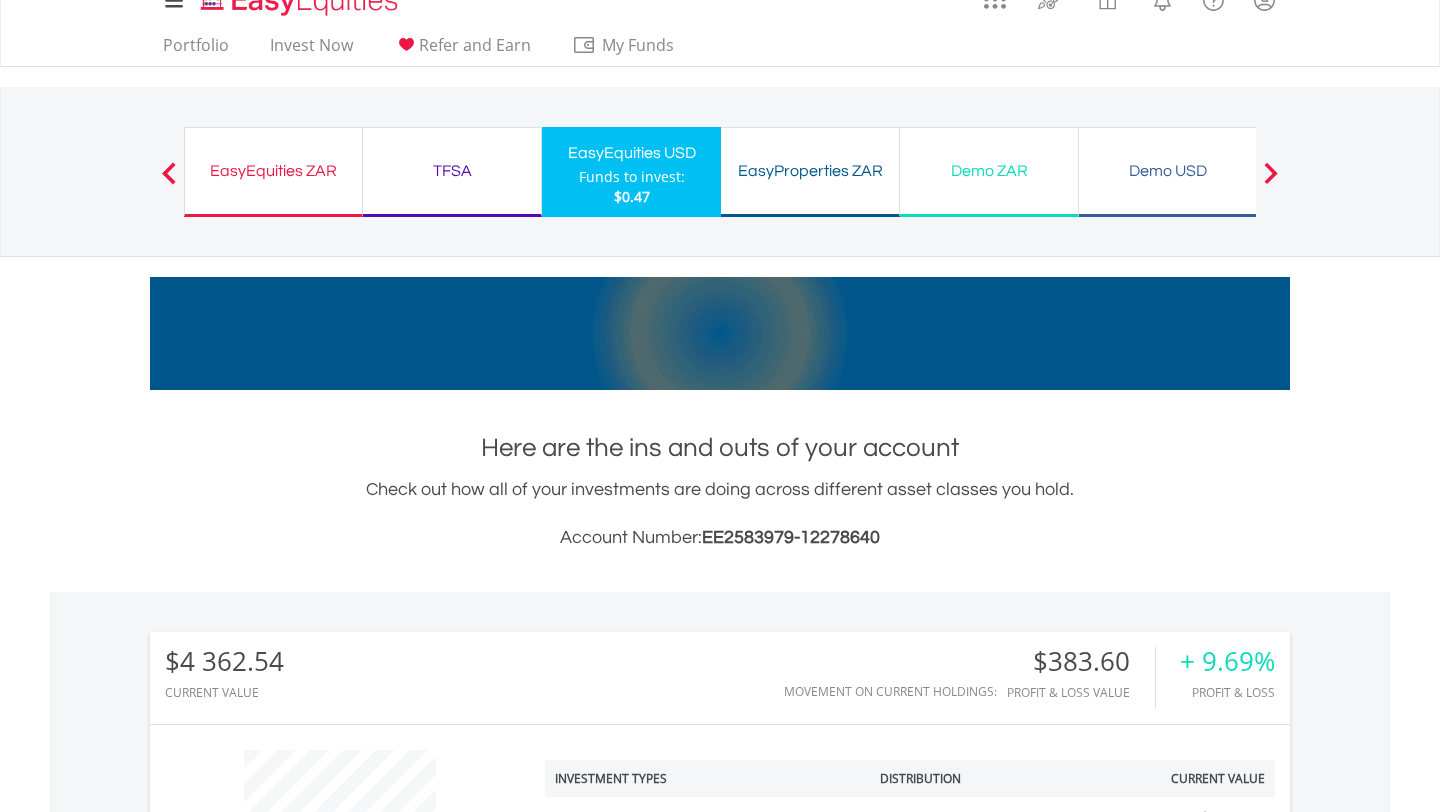 scroll, scrollTop: 0, scrollLeft: 0, axis: both 